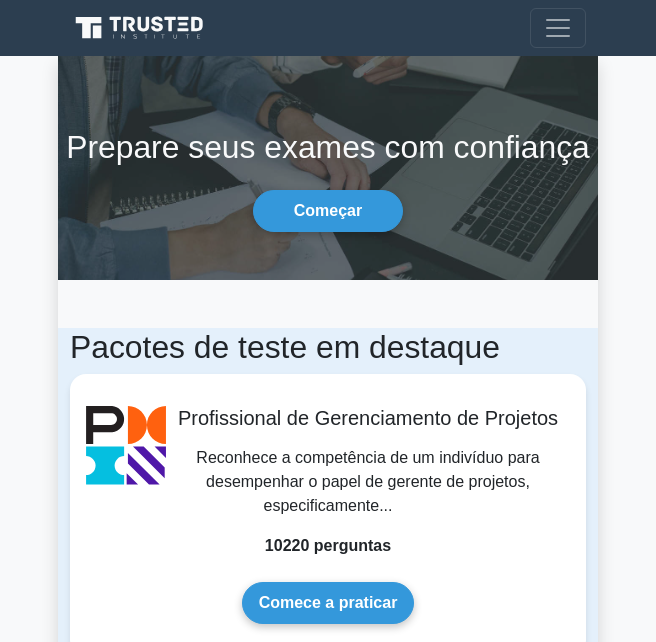 scroll, scrollTop: 0, scrollLeft: 0, axis: both 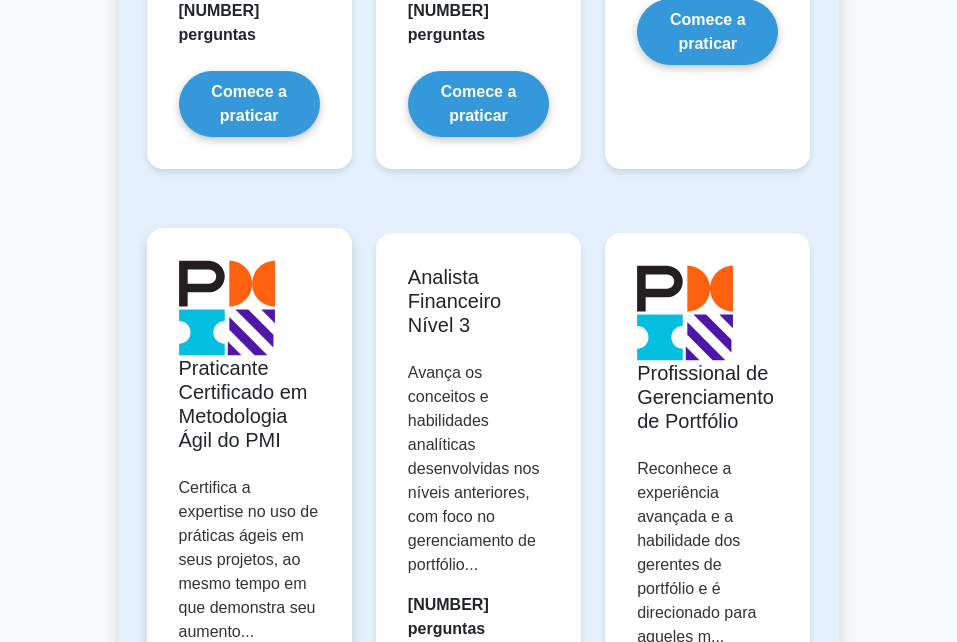 click on "Comece a praticar" at bounding box center [249, 765] 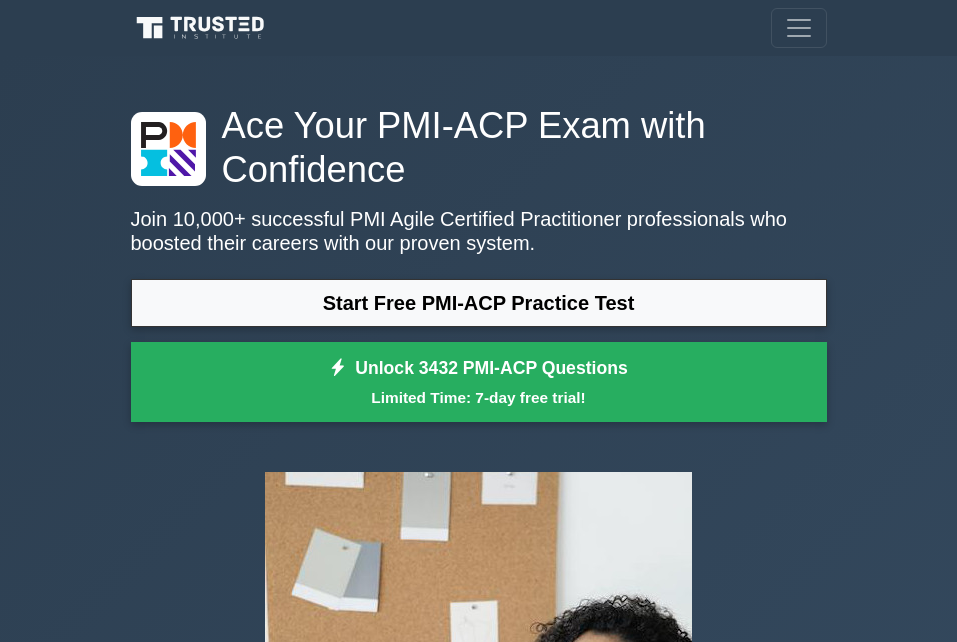 scroll, scrollTop: 0, scrollLeft: 0, axis: both 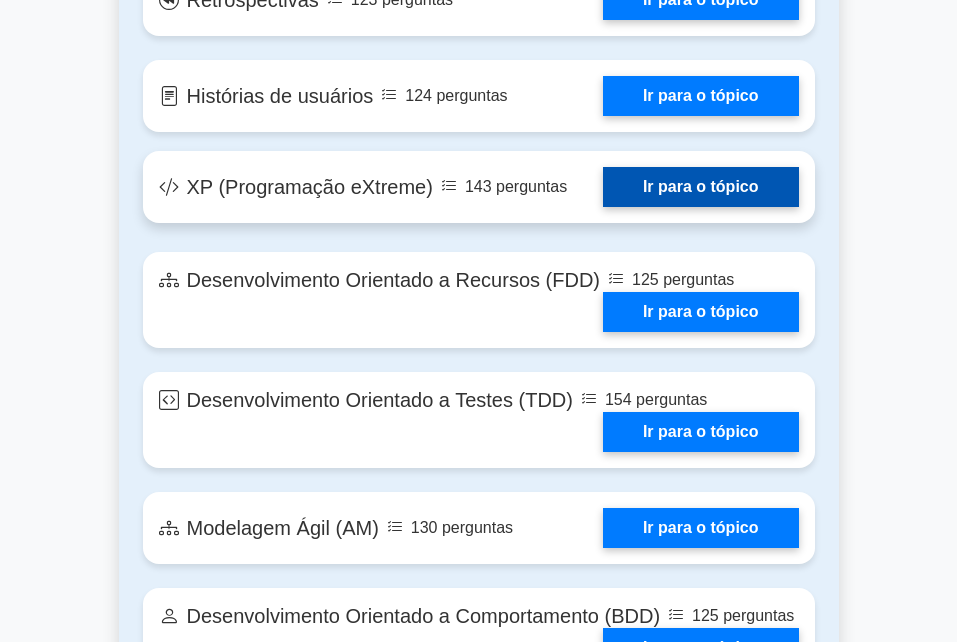 click on "Ir para o tópico" at bounding box center [701, 187] 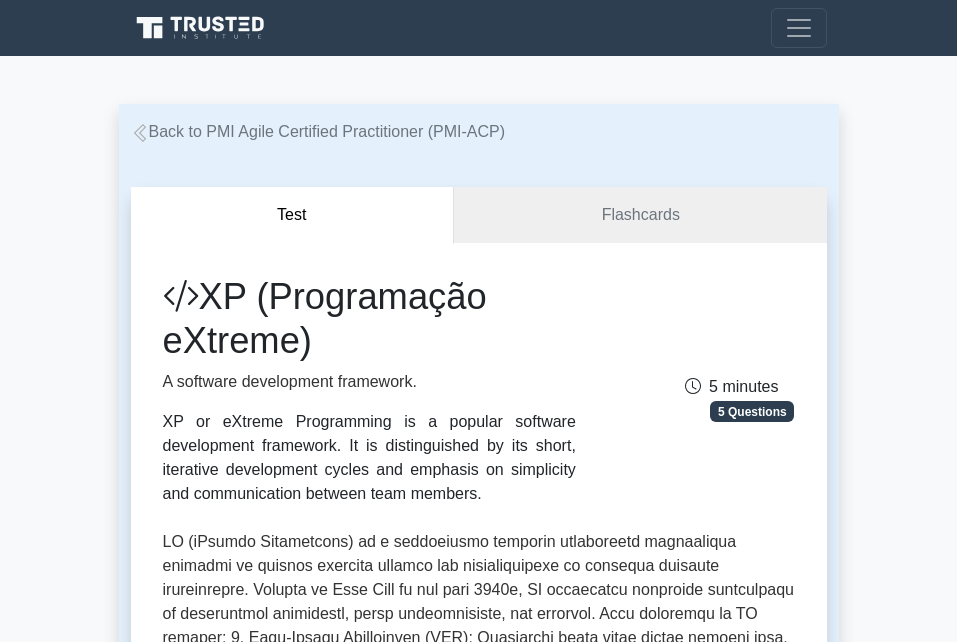 scroll, scrollTop: 0, scrollLeft: 0, axis: both 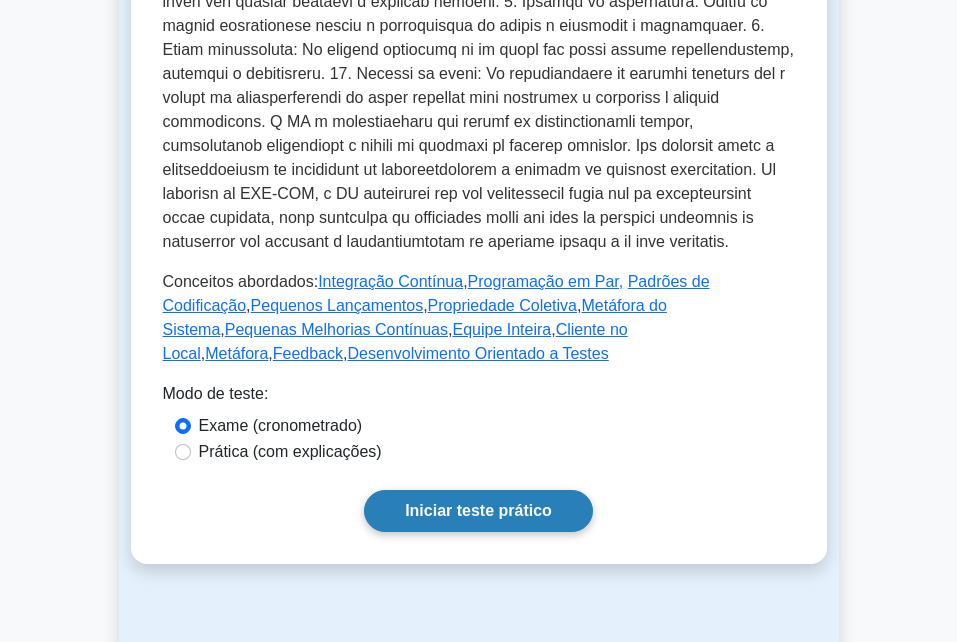click on "Iniciar teste prático" at bounding box center [478, 511] 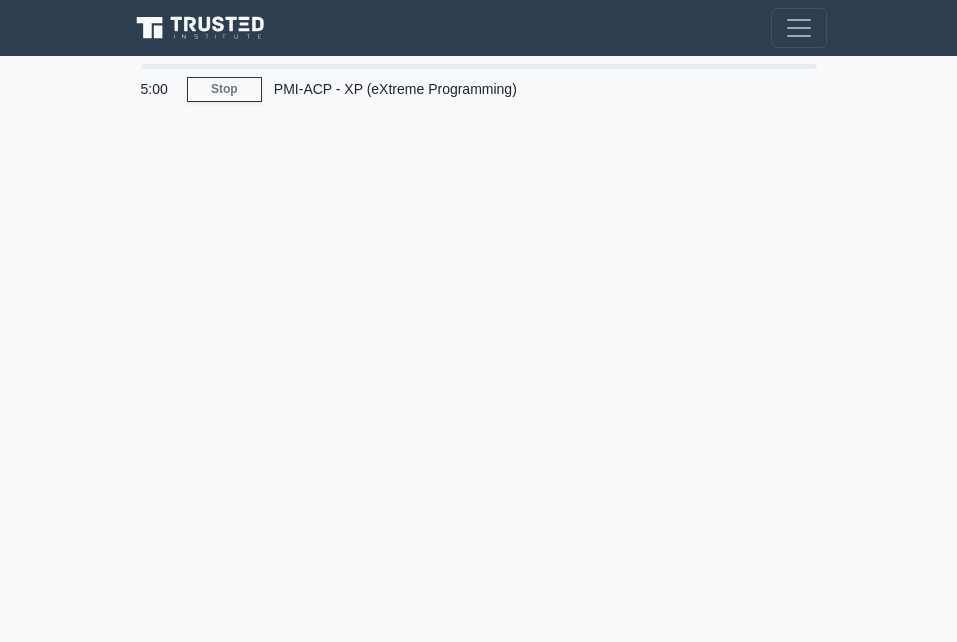 scroll, scrollTop: 0, scrollLeft: 0, axis: both 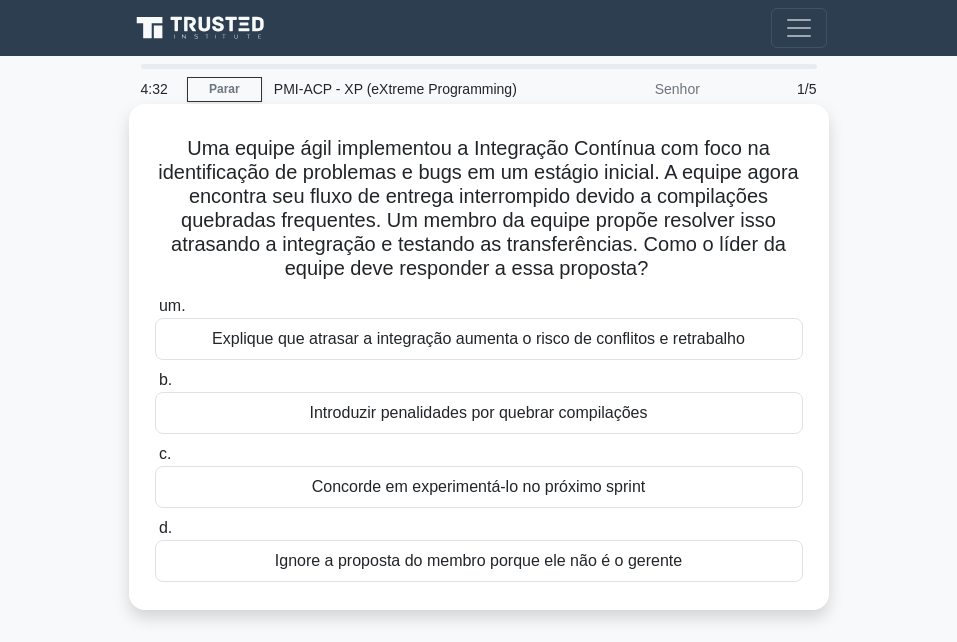 click on "Explique que atrasar a integração aumenta o risco de conflitos e retrabalho" at bounding box center (479, 339) 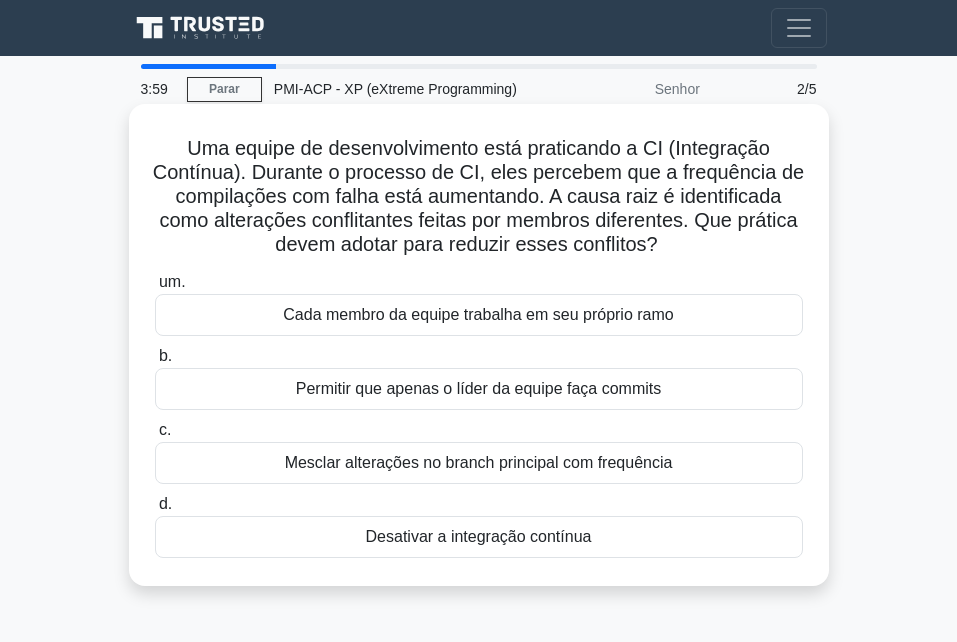 click on "Mesclar alterações no branch principal com frequência" at bounding box center [479, 463] 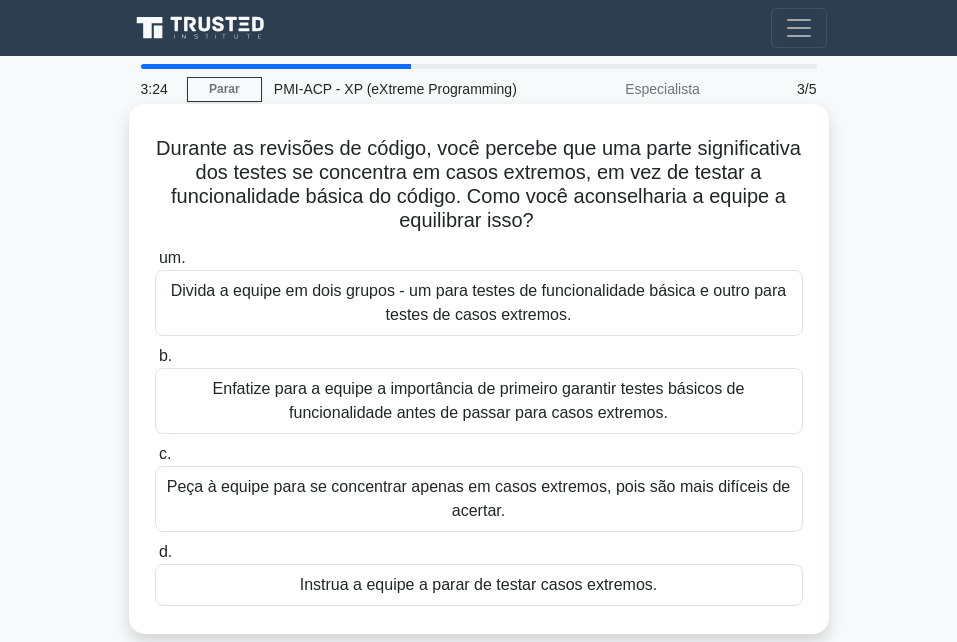 click on "Enfatize para a equipe a importância de primeiro garantir testes básicos de funcionalidade antes de passar para casos extremos." at bounding box center (479, 401) 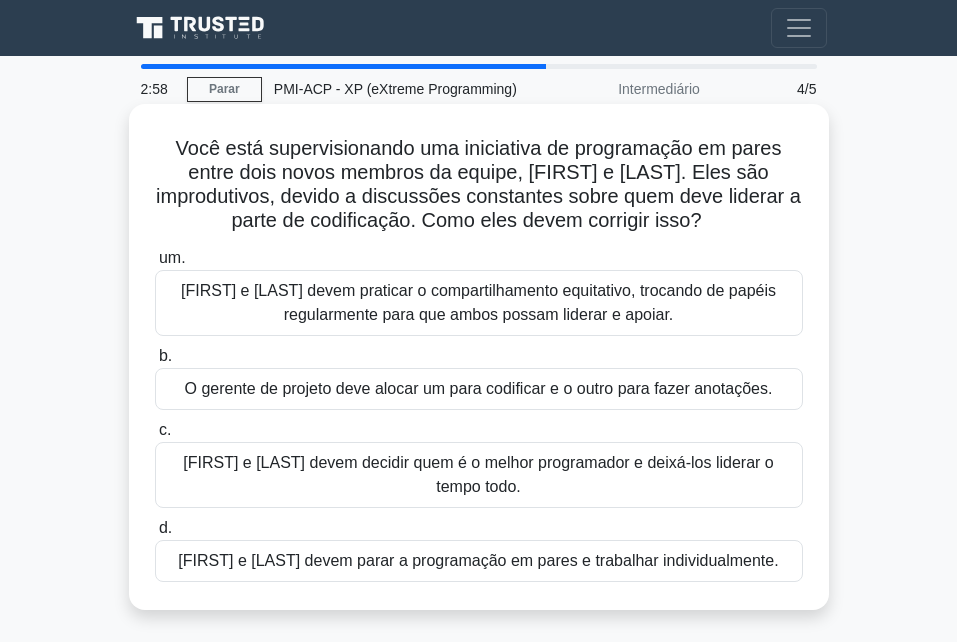 click on "Jerry e Eve devem praticar o compartilhamento equitativo, trocando de papéis regularmente para que ambos possam liderar e apoiar." at bounding box center (479, 303) 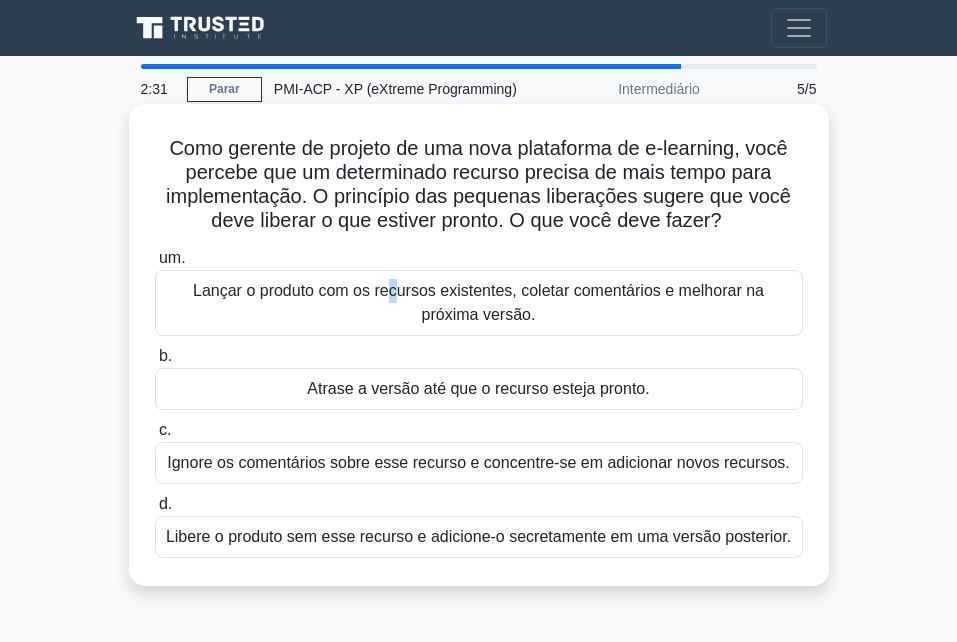 click on "Lançar o produto com os recursos existentes, coletar comentários e melhorar na próxima versão." at bounding box center (479, 303) 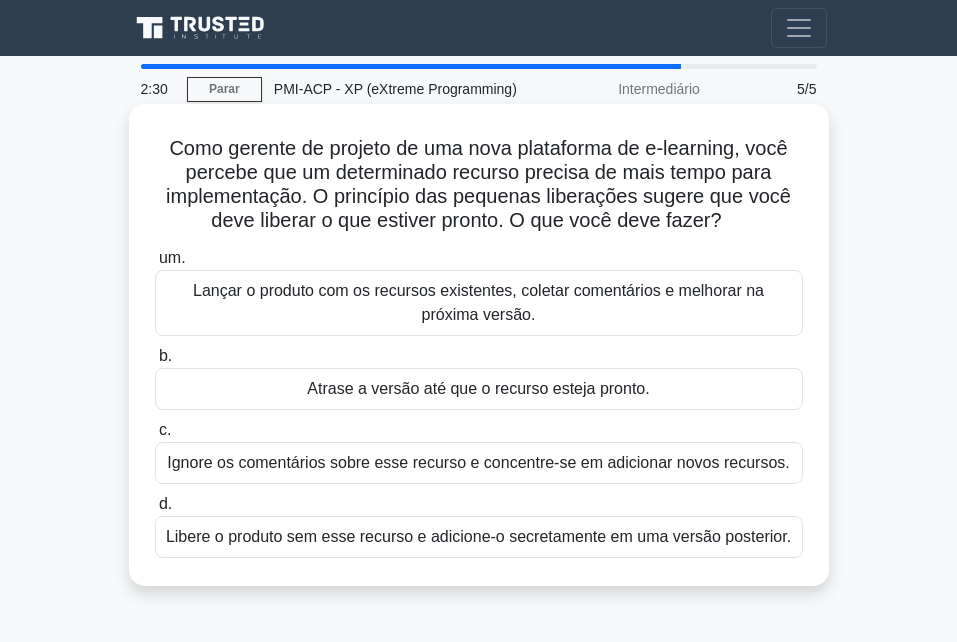 drag, startPoint x: 357, startPoint y: 299, endPoint x: 440, endPoint y: 320, distance: 85.61542 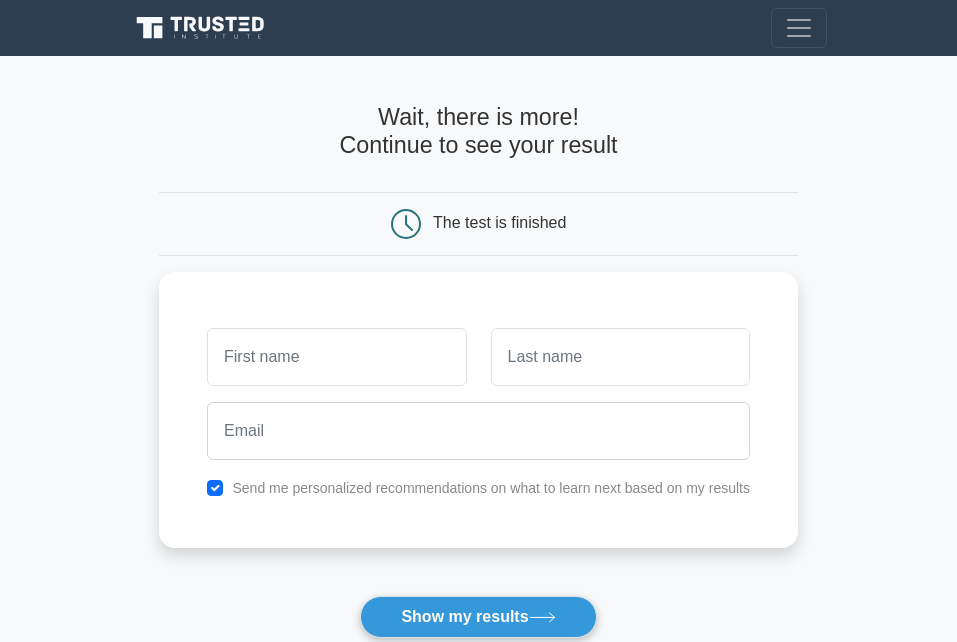 scroll, scrollTop: 0, scrollLeft: 0, axis: both 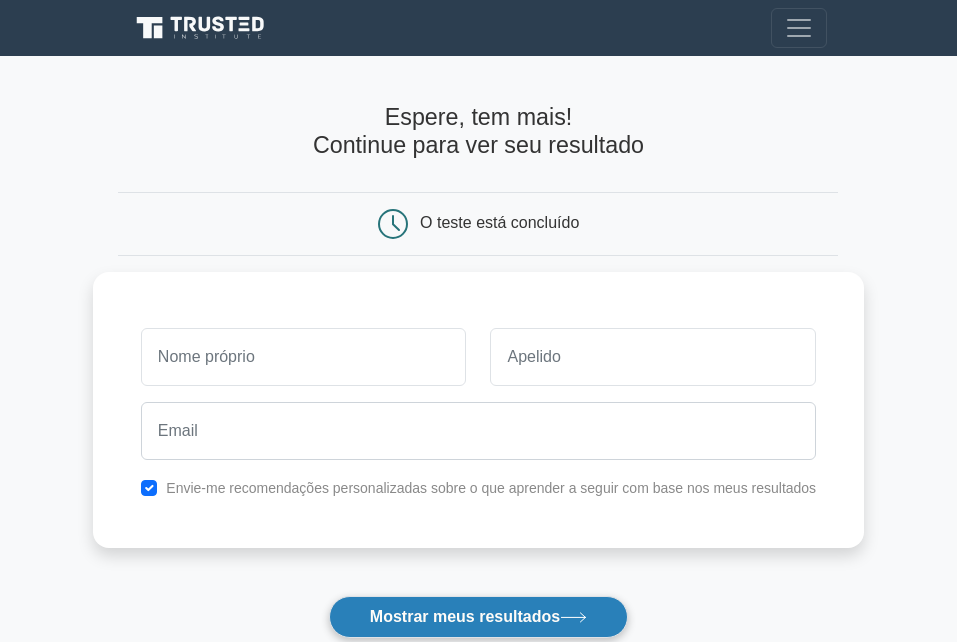 click on "Mostrar meus resultados" at bounding box center (465, 616) 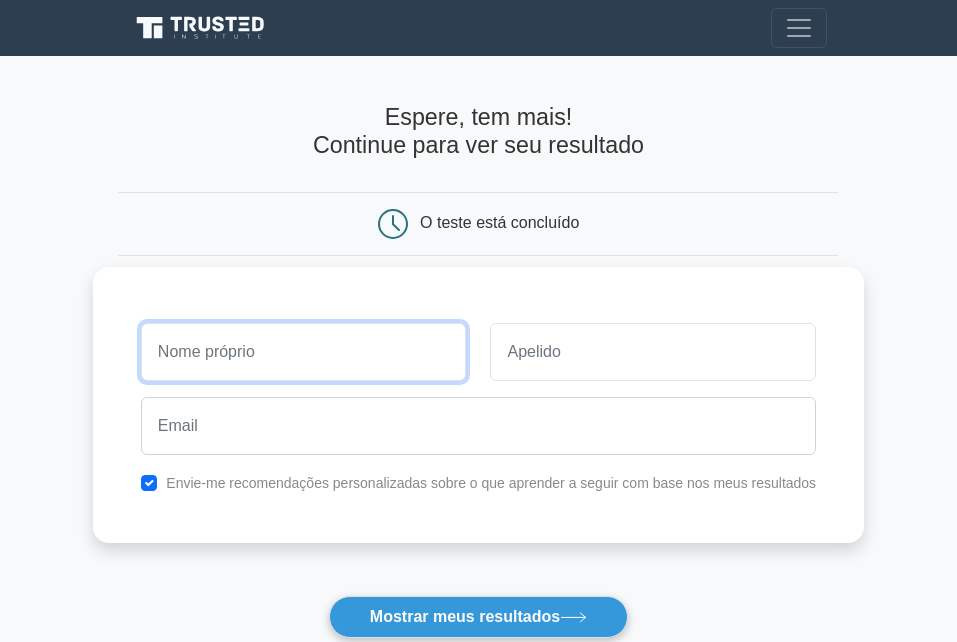 type on "b" 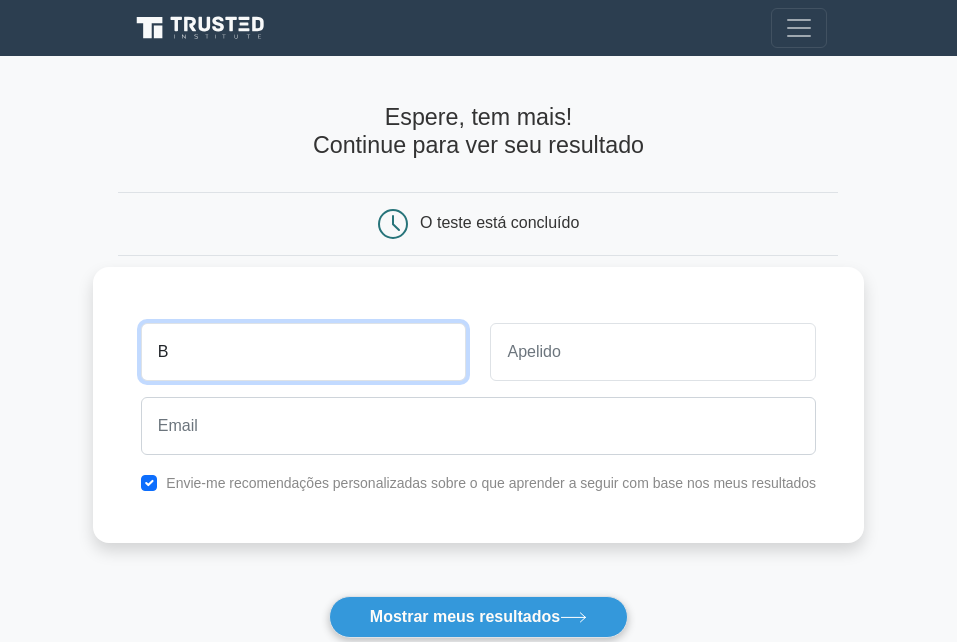 type on "[FIRST]" 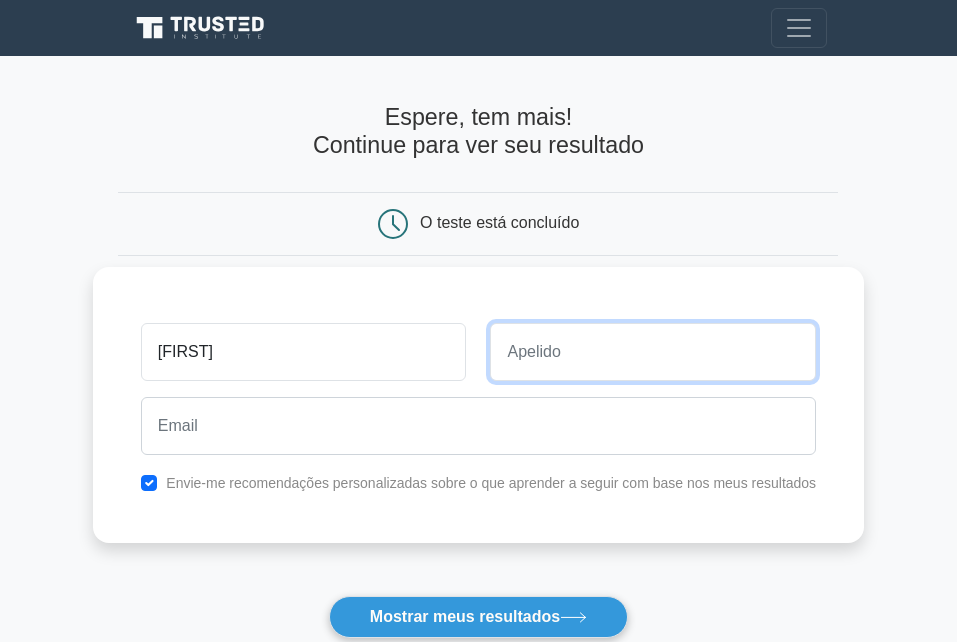 type on "[LAST]" 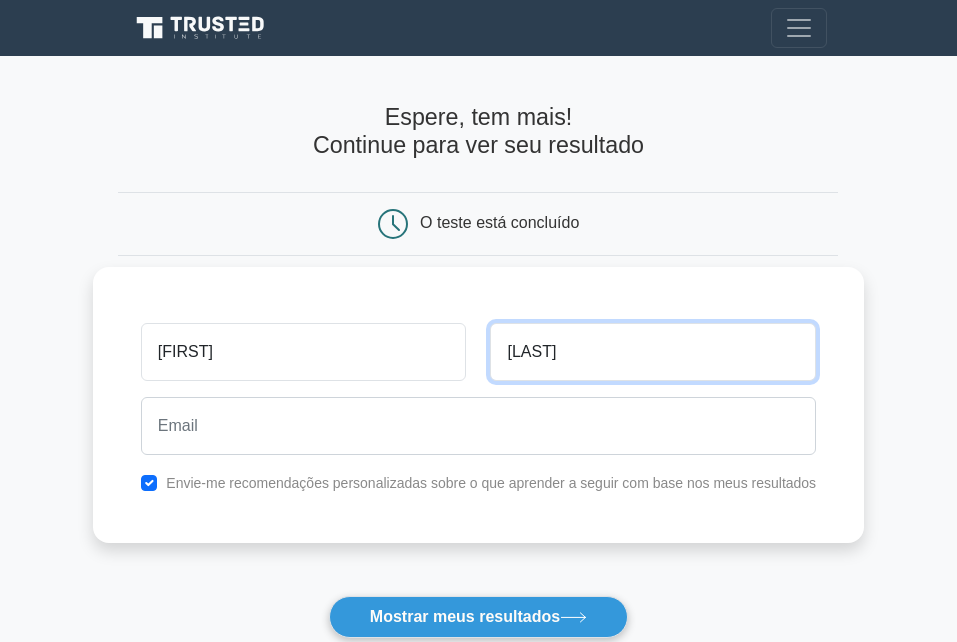 type on "[EMAIL]" 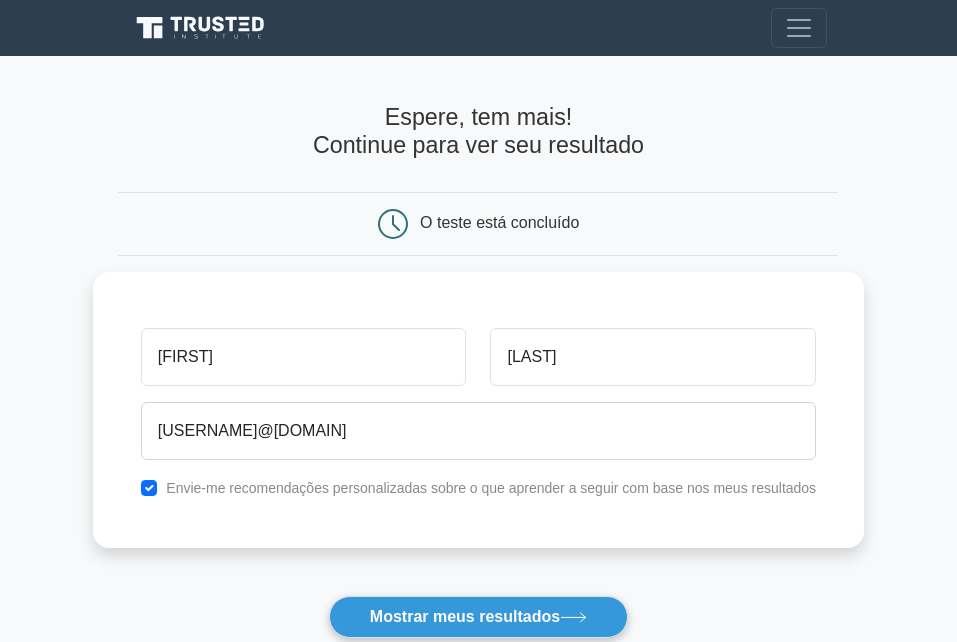 click on "Mostrar meus resultados" at bounding box center (465, 616) 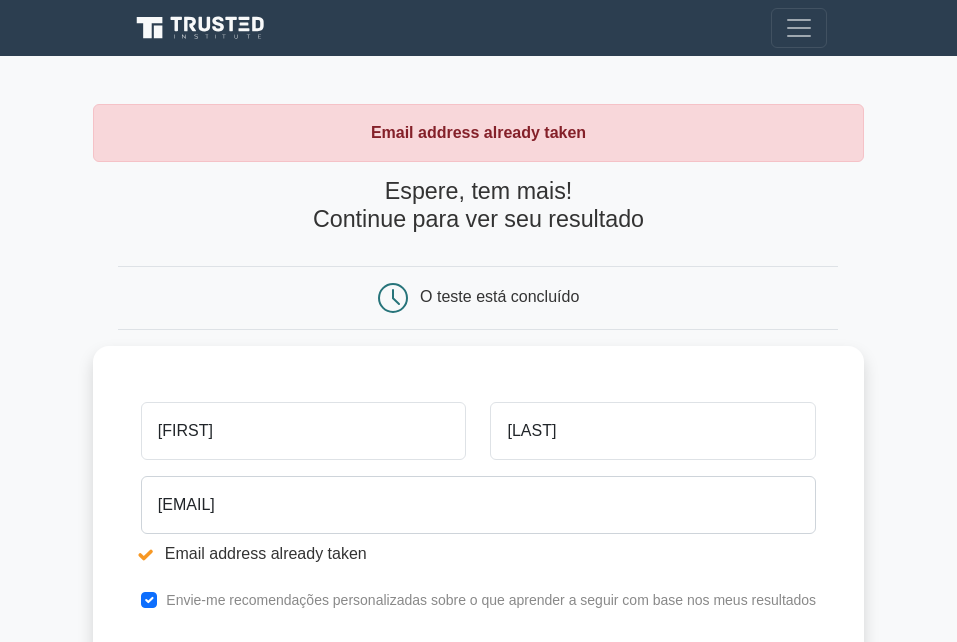 scroll, scrollTop: 0, scrollLeft: 0, axis: both 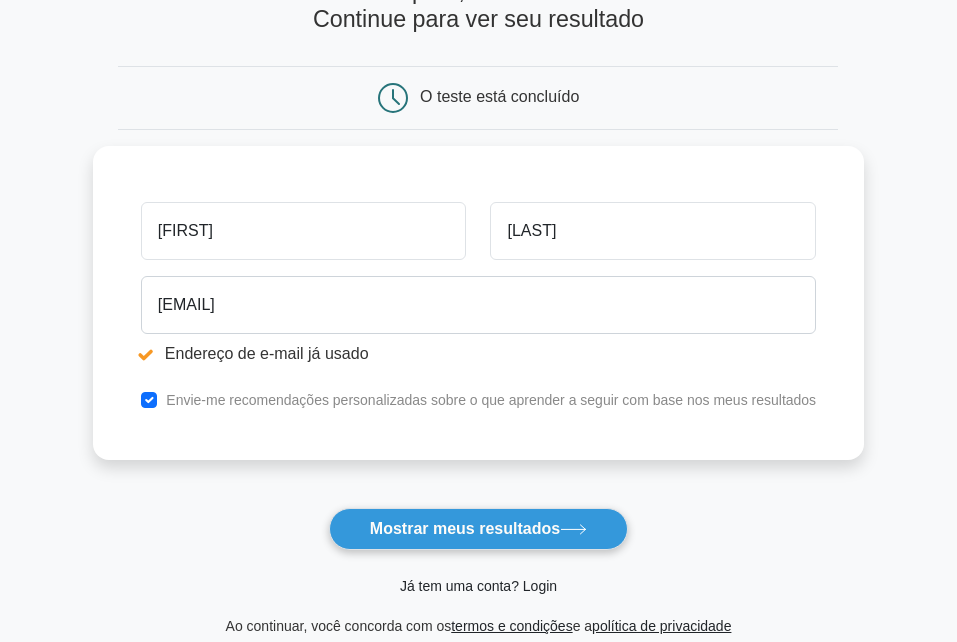 click on "Já tem uma conta? Login" at bounding box center (478, 586) 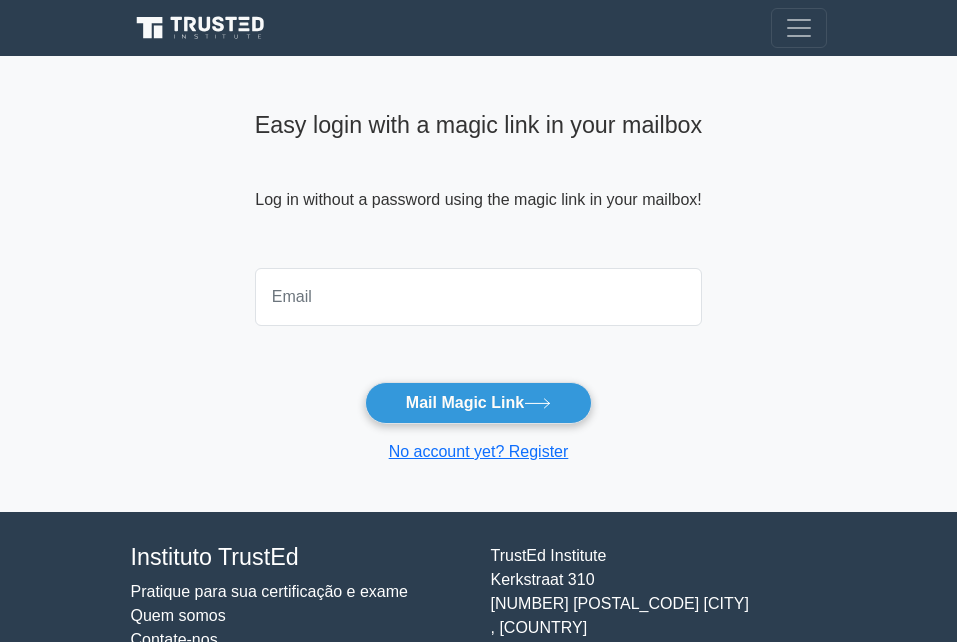 scroll, scrollTop: 0, scrollLeft: 0, axis: both 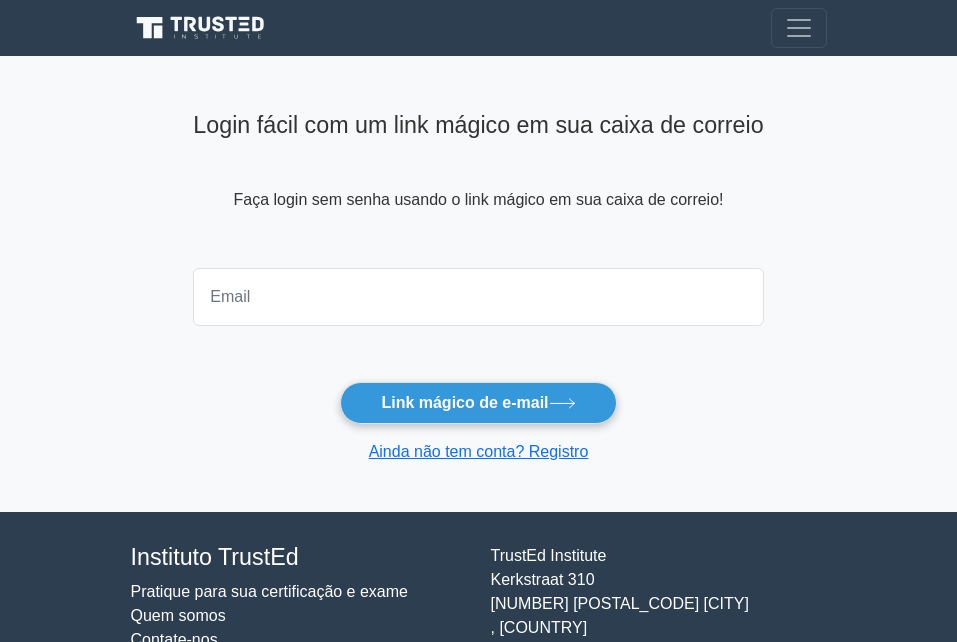 click at bounding box center (478, 297) 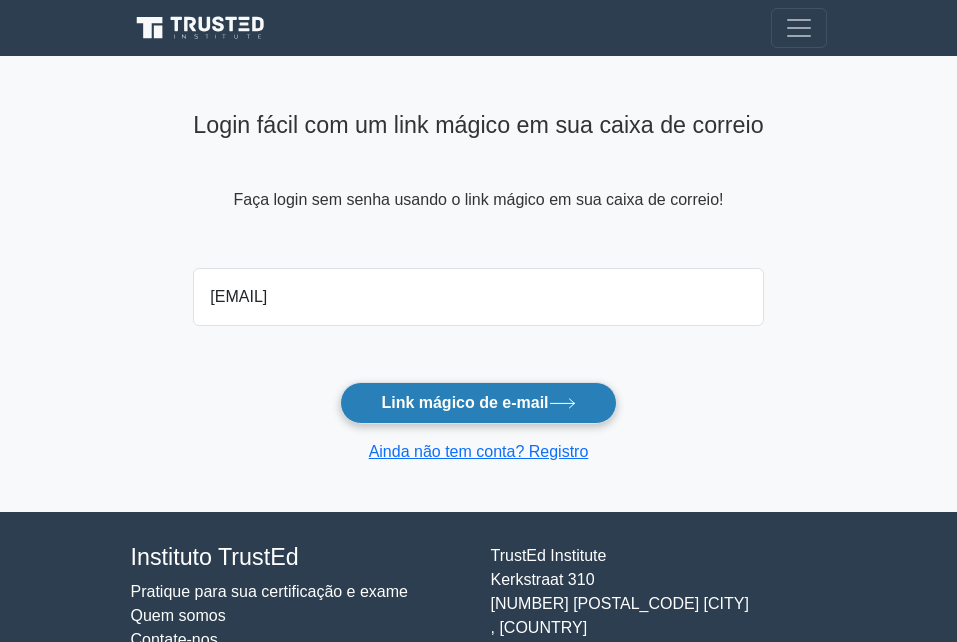 click on "Link mágico de e-mail" at bounding box center (478, 403) 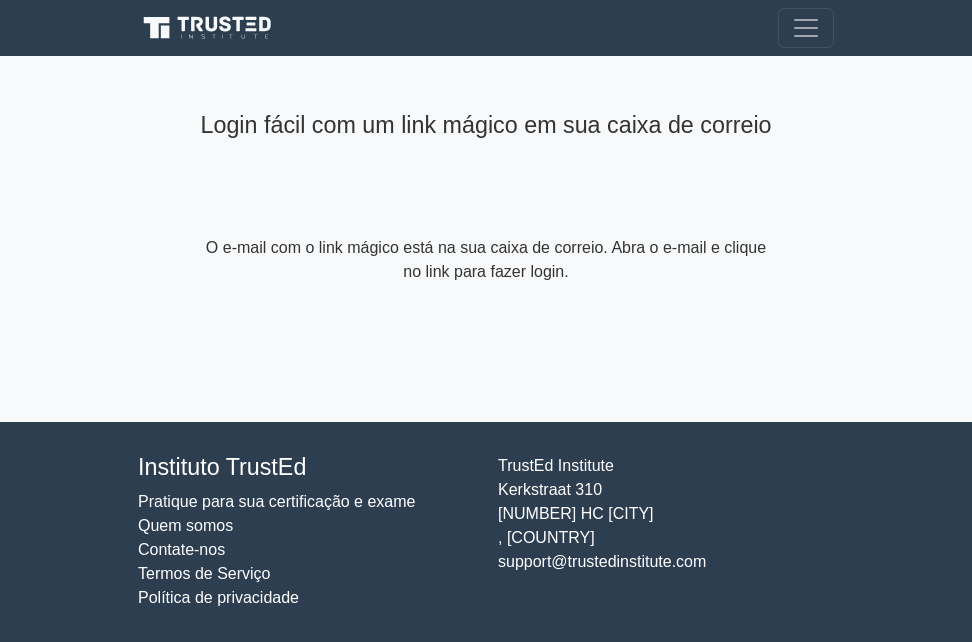 scroll, scrollTop: 0, scrollLeft: 0, axis: both 